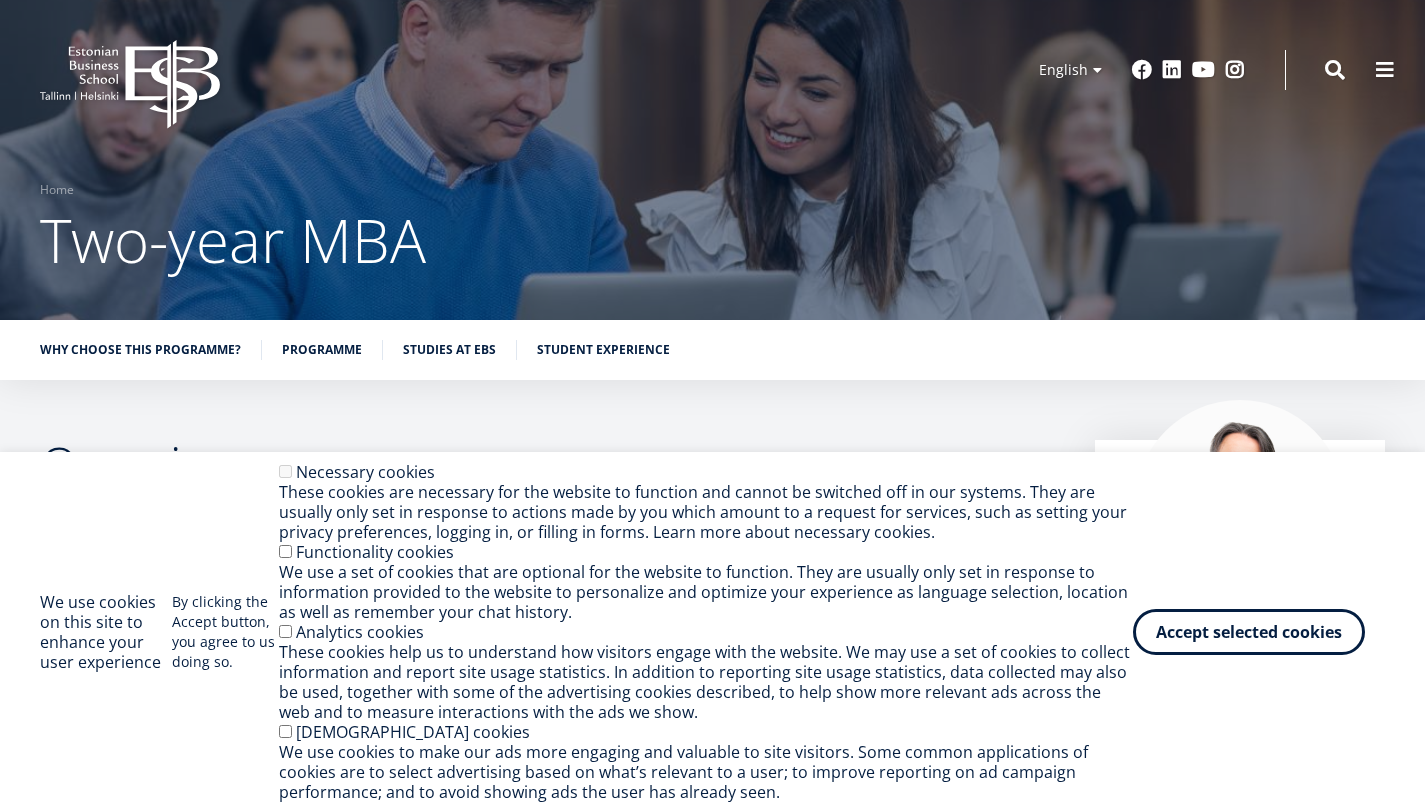 scroll, scrollTop: 0, scrollLeft: 0, axis: both 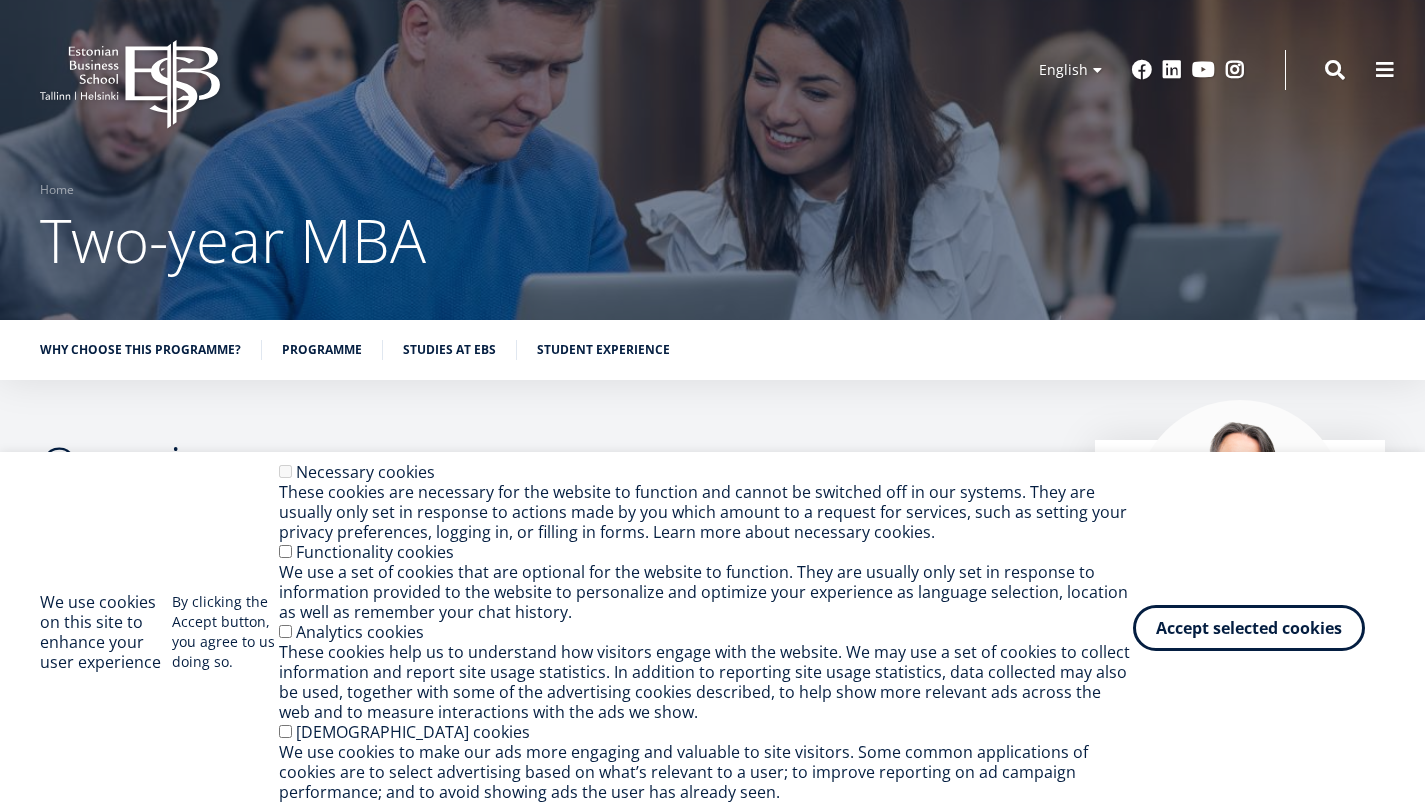 click on "Accept selected cookies" at bounding box center (1249, 628) 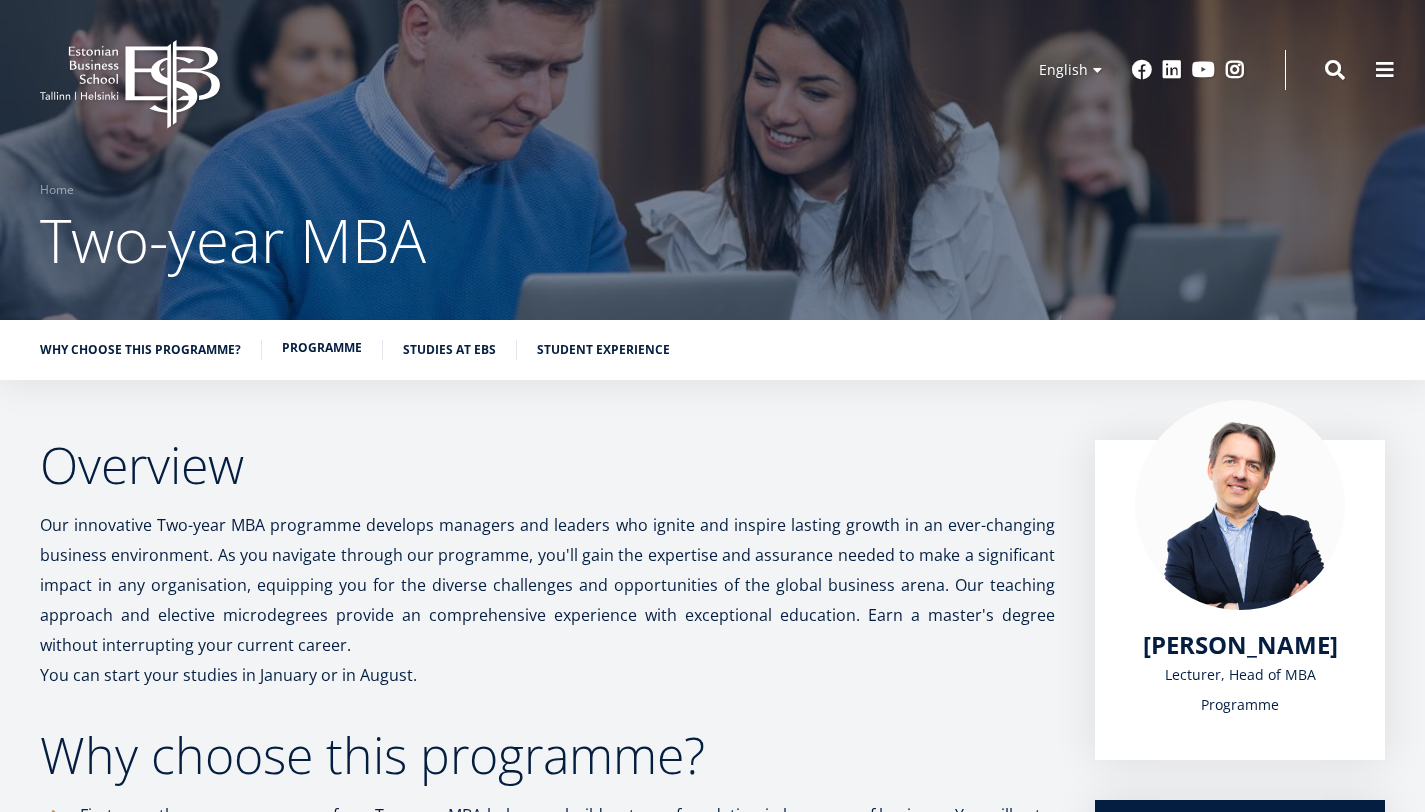 click on "Programme" at bounding box center [322, 348] 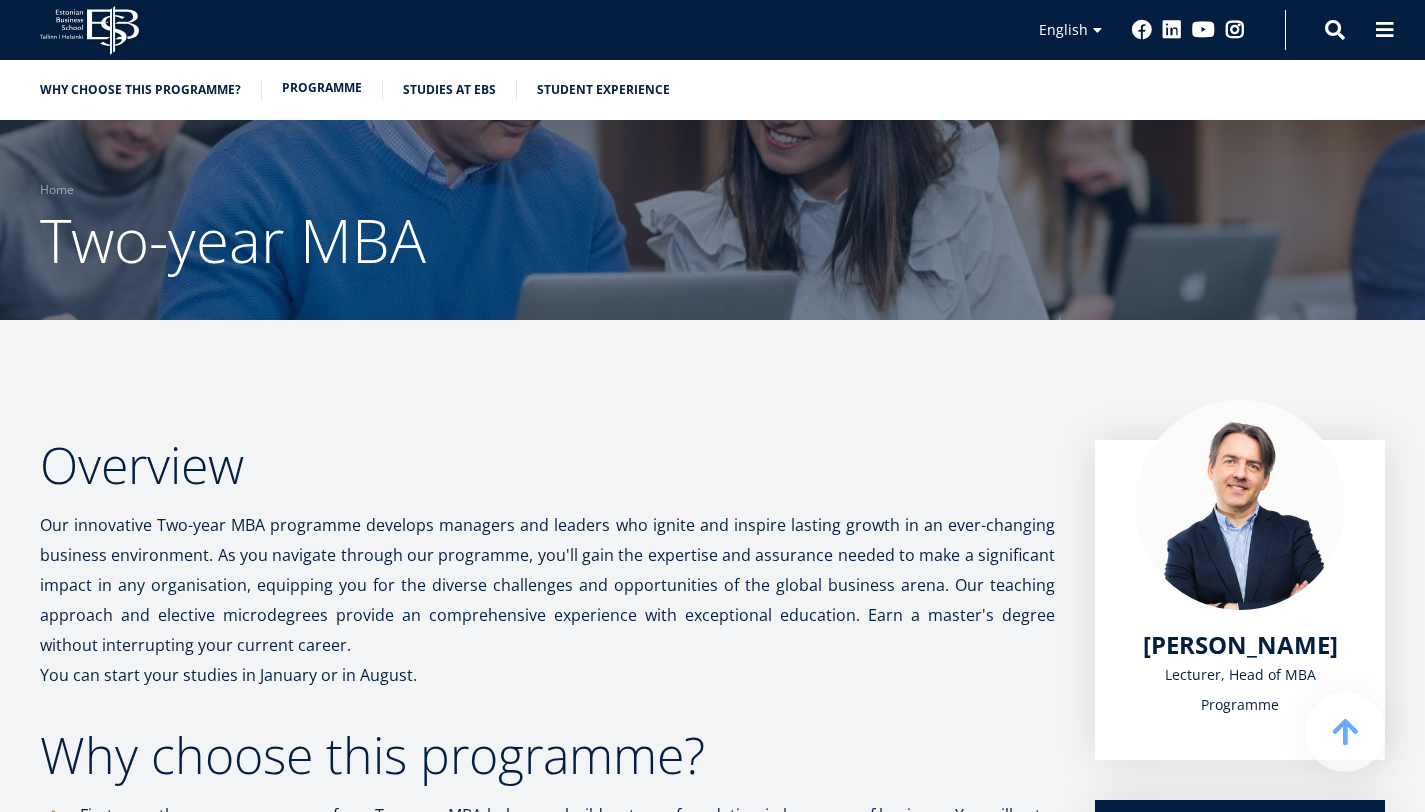 scroll, scrollTop: 1721, scrollLeft: 0, axis: vertical 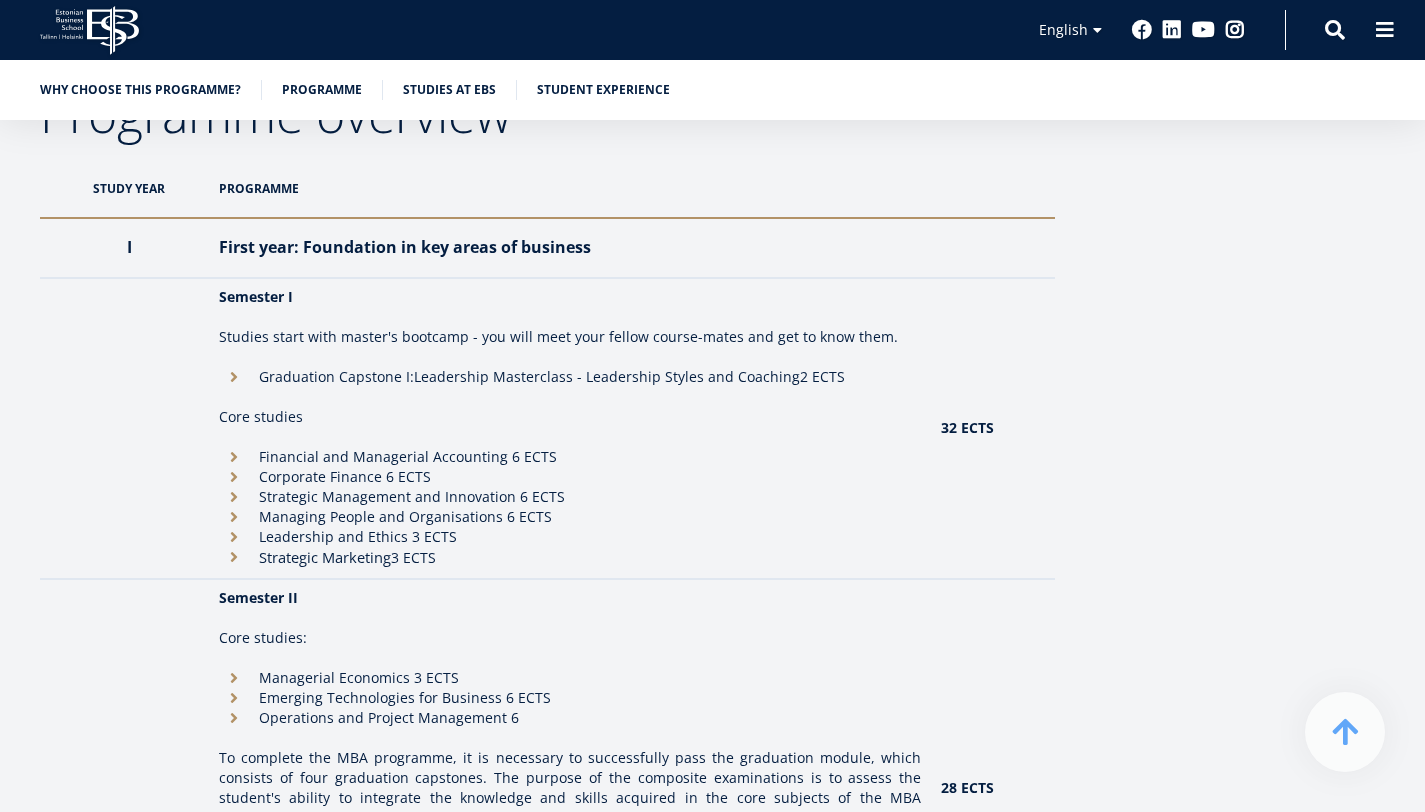 click at bounding box center (570, 317) 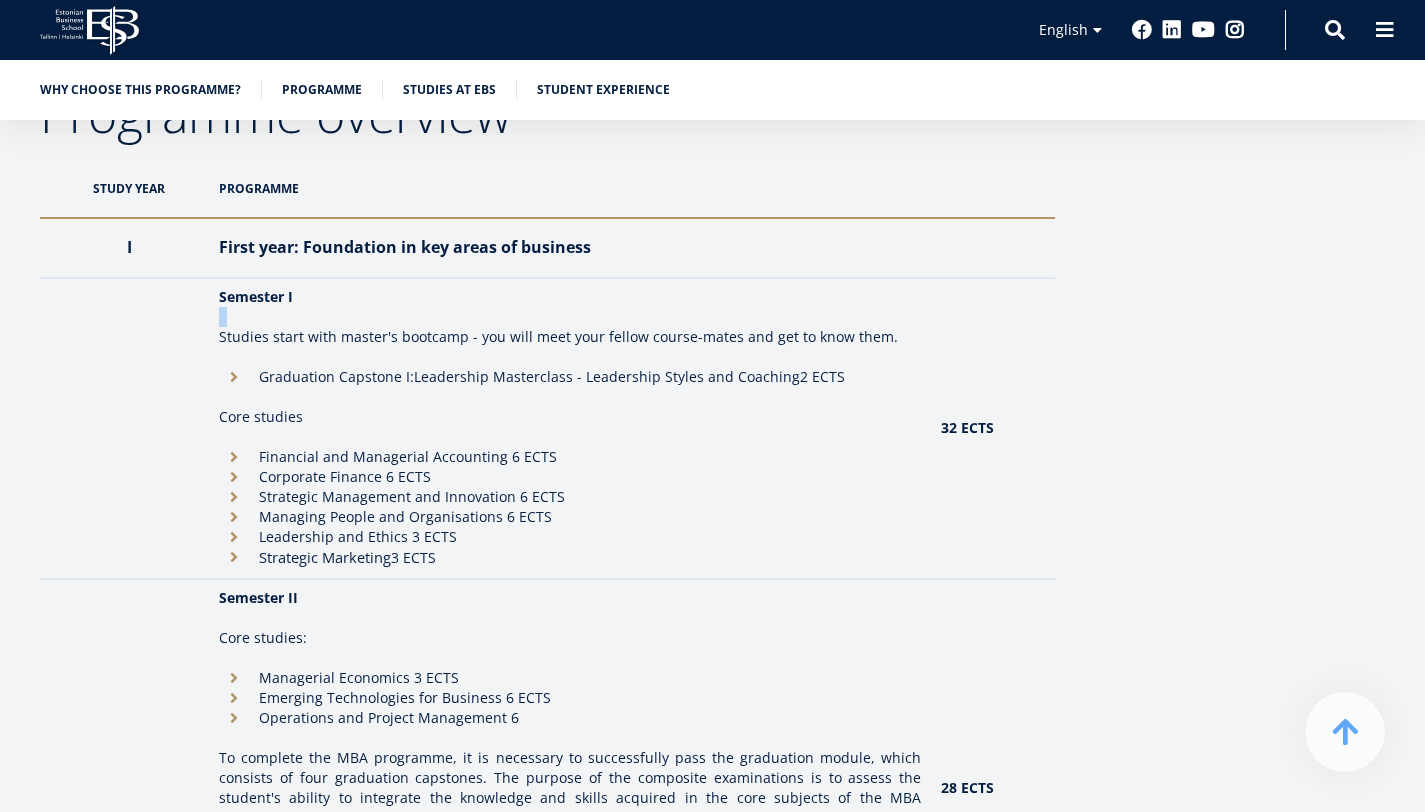 click on "Studies start with master's bootcamp - you will meet your fellow course-mates and get to know them." at bounding box center [570, 337] 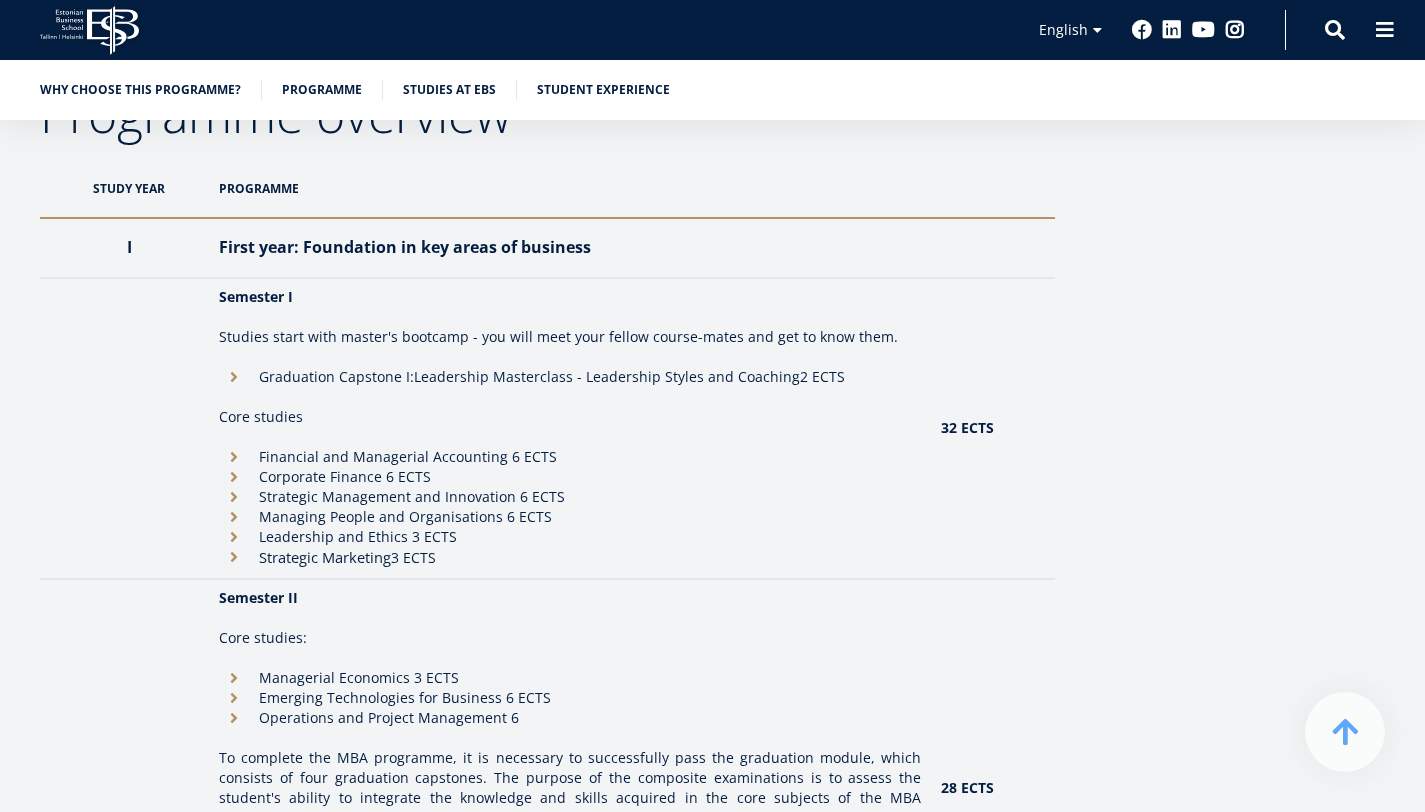 click on "Studies start with master's bootcamp - you will meet your fellow course-mates and get to know them." at bounding box center (570, 337) 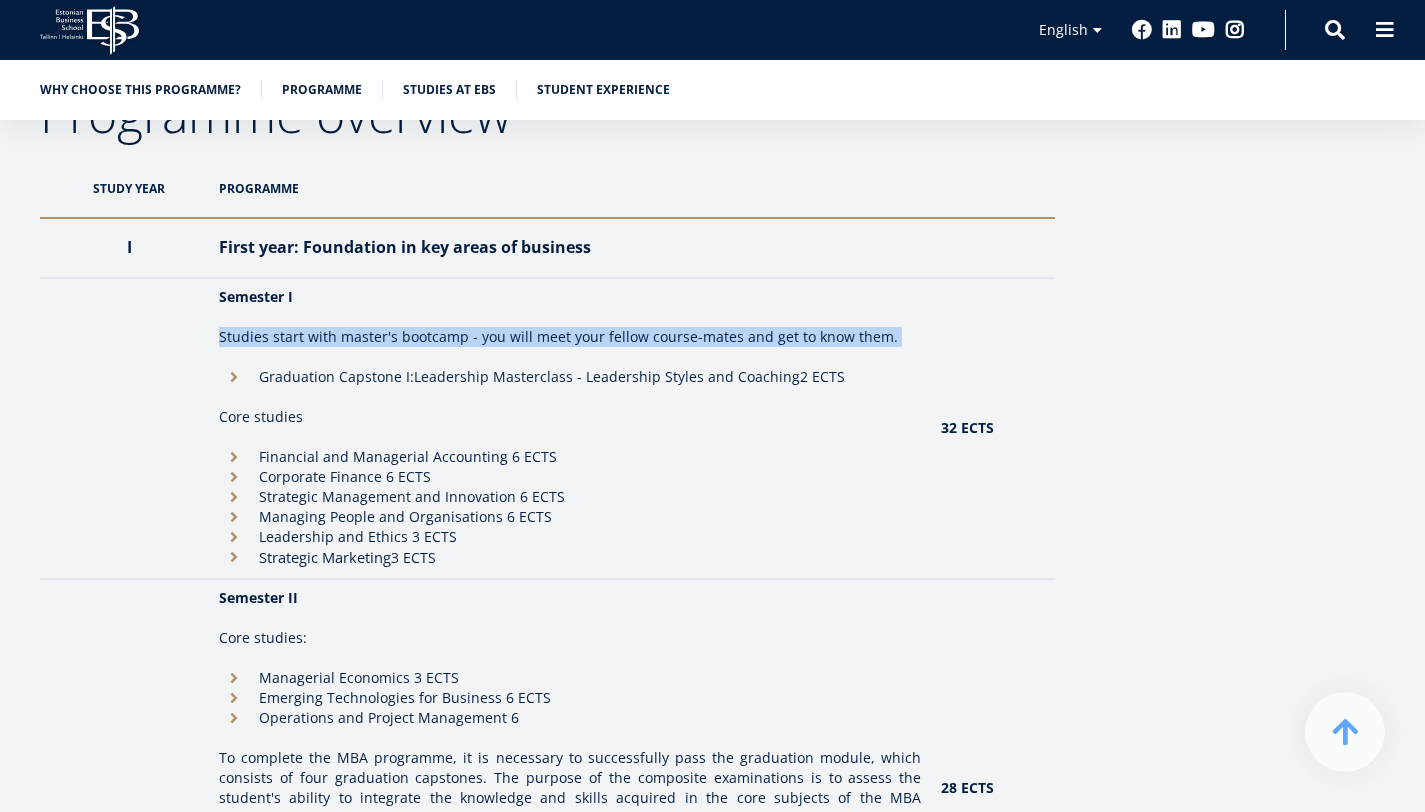 click on "Studies start with master's bootcamp - you will meet your fellow course-mates and get to know them." at bounding box center (570, 337) 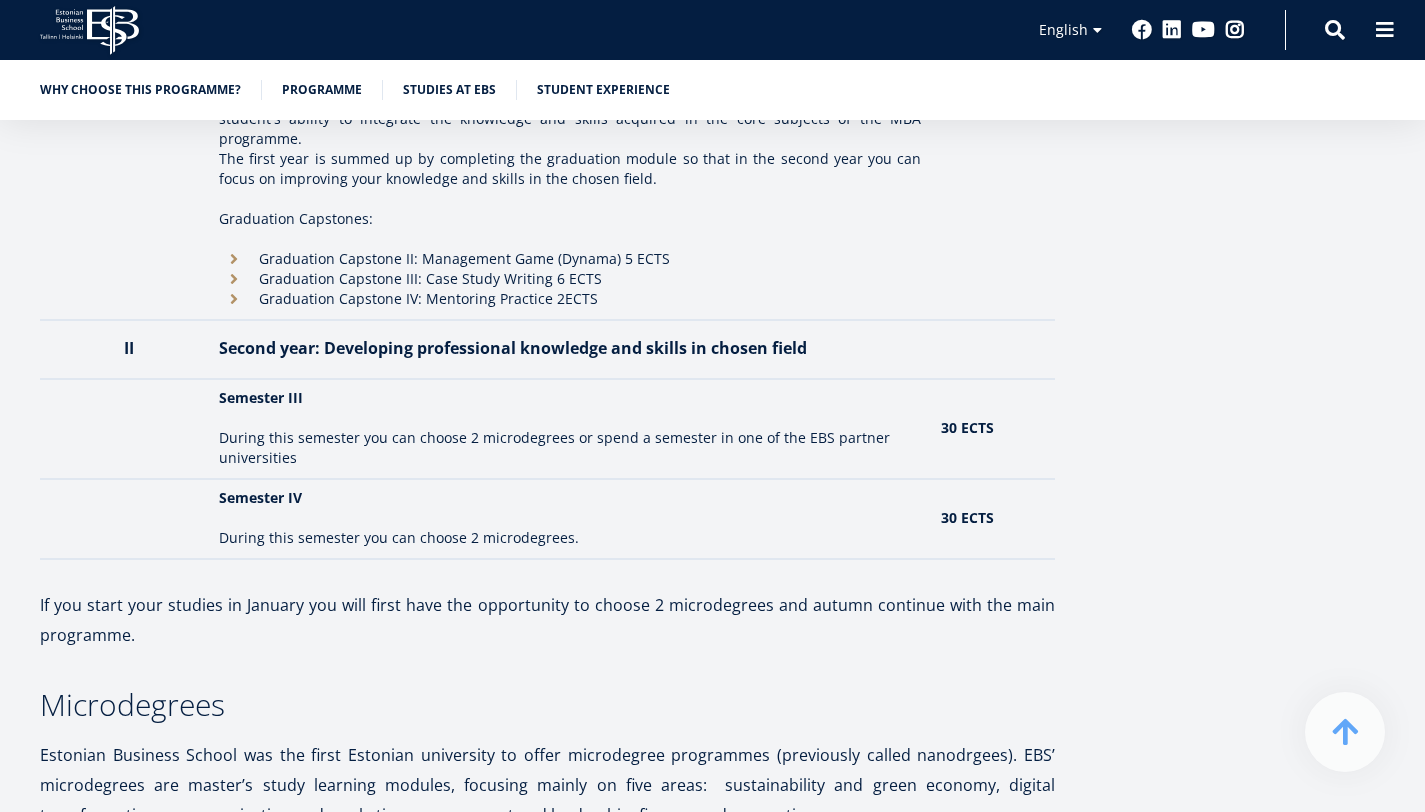 scroll, scrollTop: 2529, scrollLeft: 0, axis: vertical 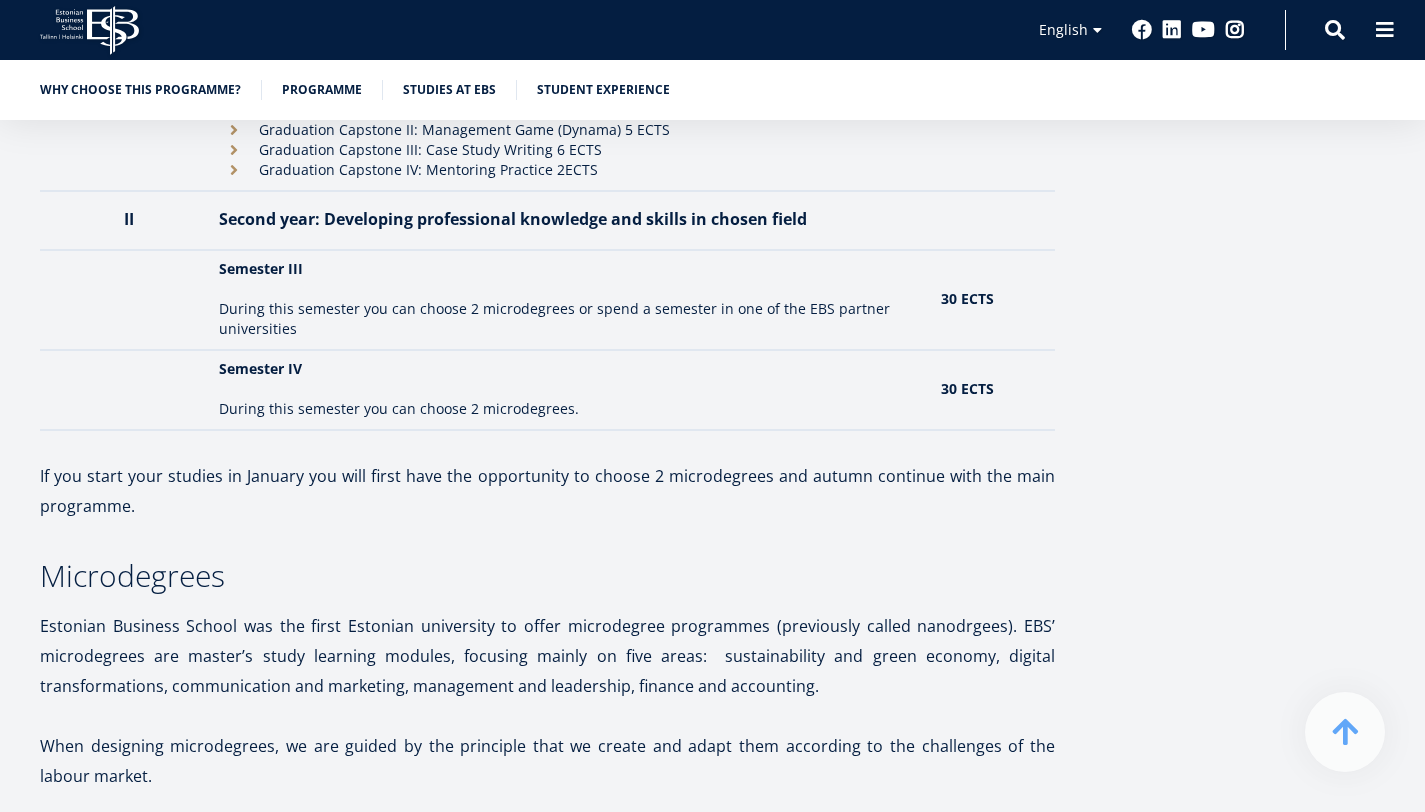 click on "During this semester you can choose 2 microdegrees or spend a semester in one of the EBS partner universities" at bounding box center [570, 319] 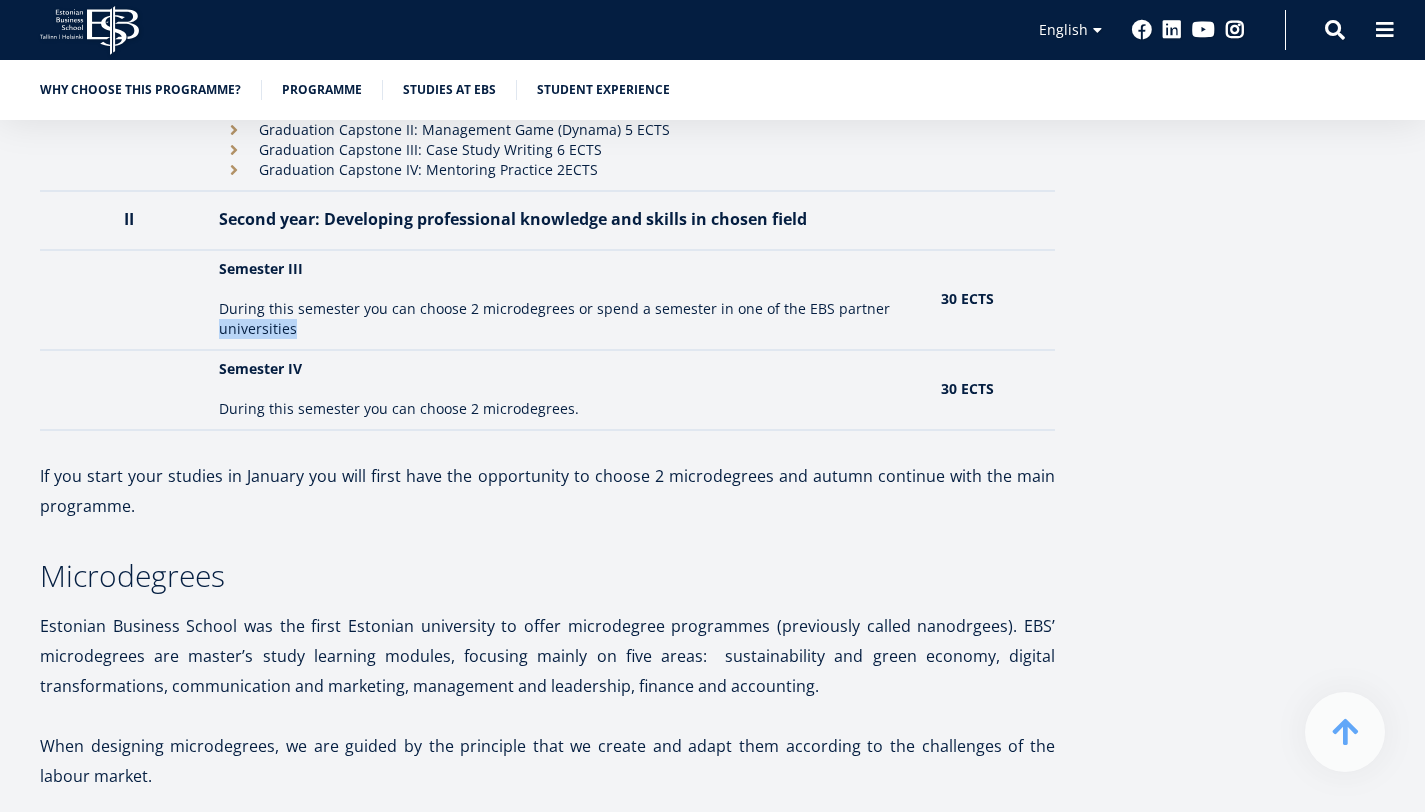 click on "During this semester you can choose 2 microdegrees or spend a semester in one of the EBS partner universities" at bounding box center (570, 319) 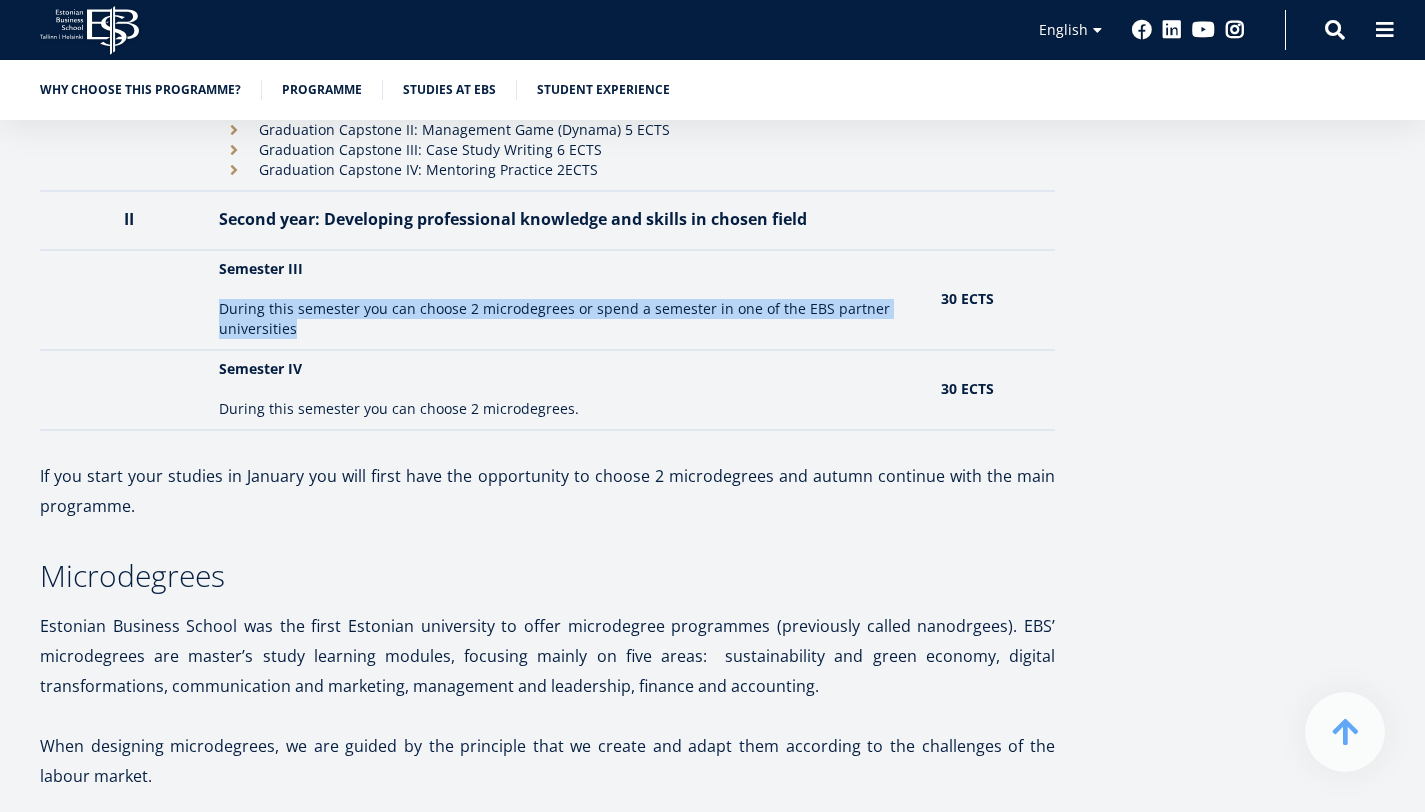 click on "During this semester you can choose 2 microdegrees or spend a semester in one of the EBS partner universities" at bounding box center (570, 319) 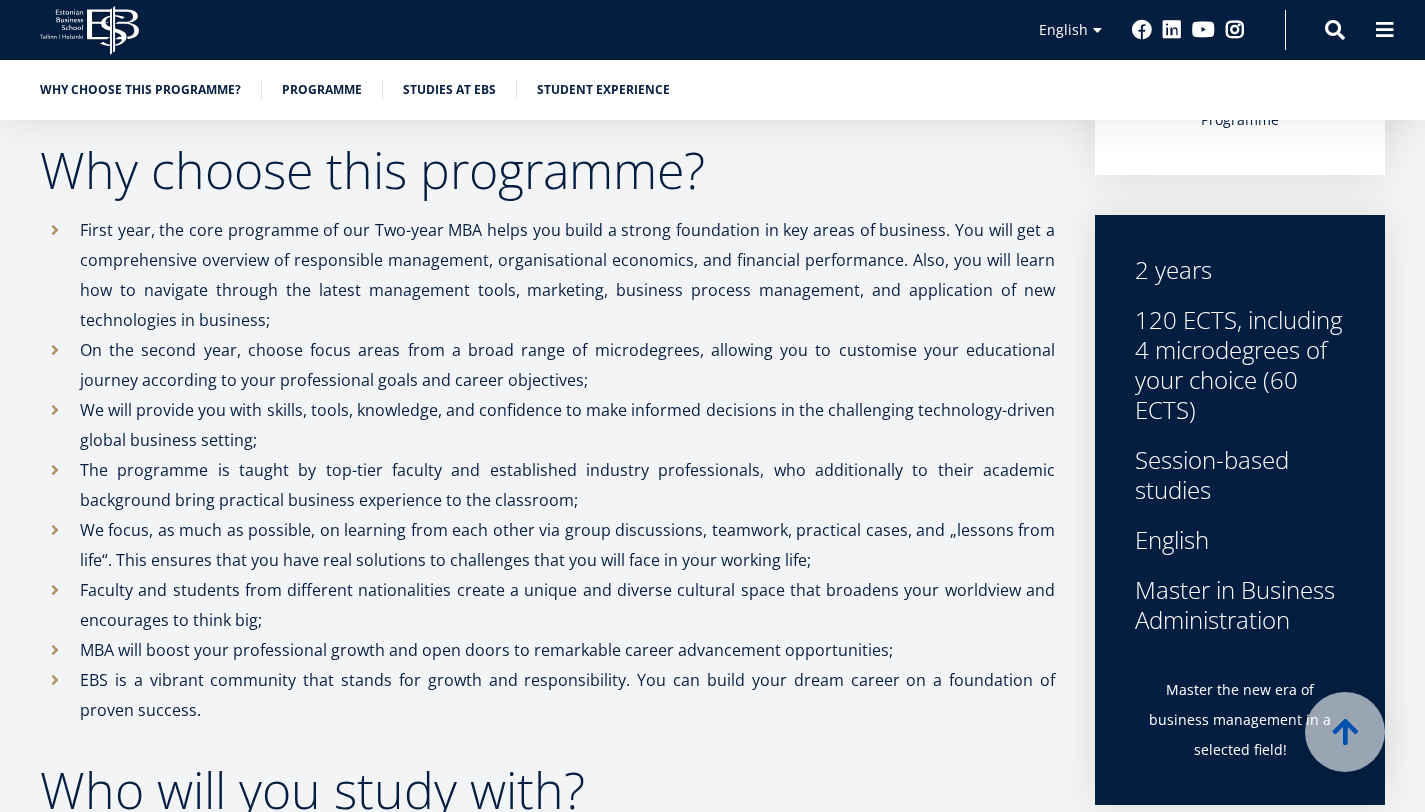 scroll, scrollTop: 0, scrollLeft: 0, axis: both 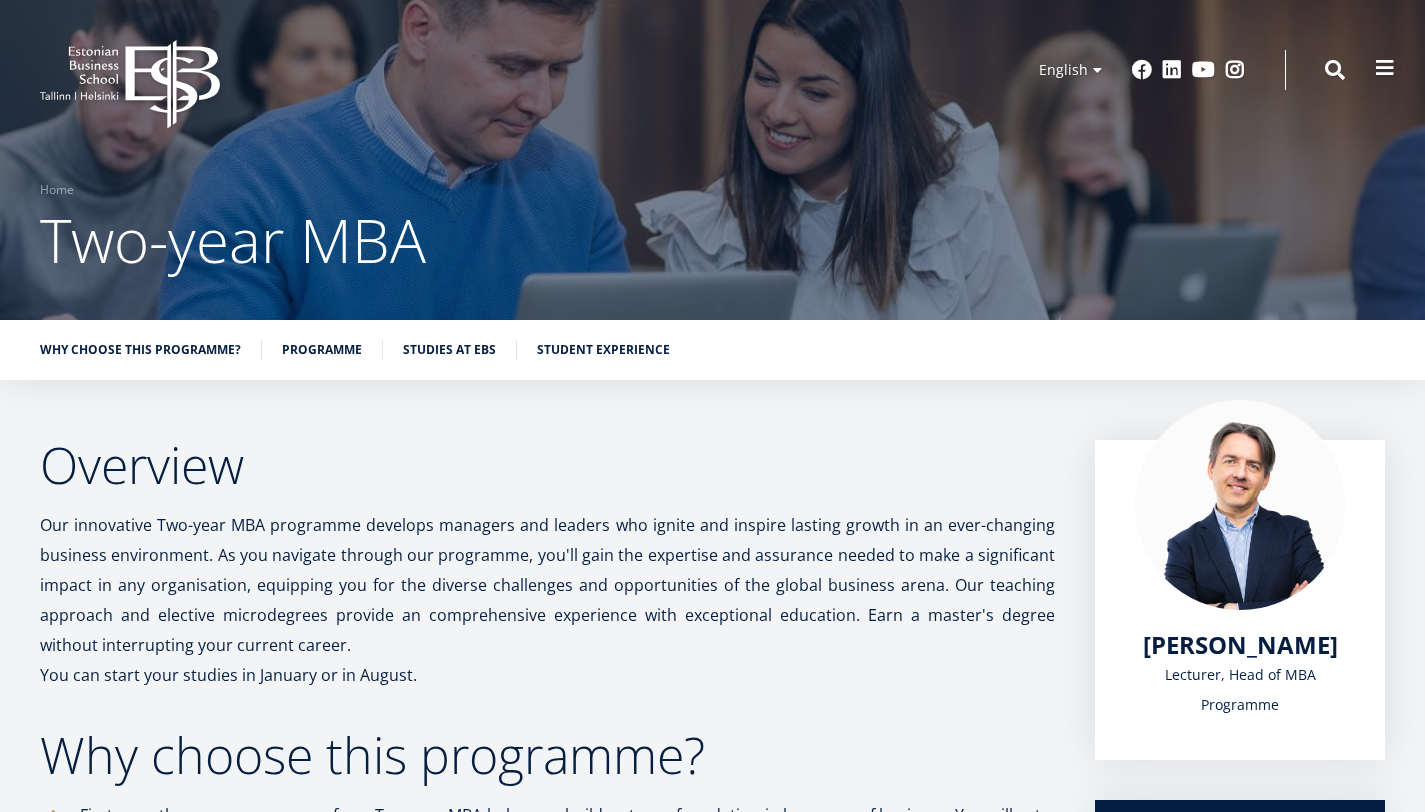 click at bounding box center [1385, 68] 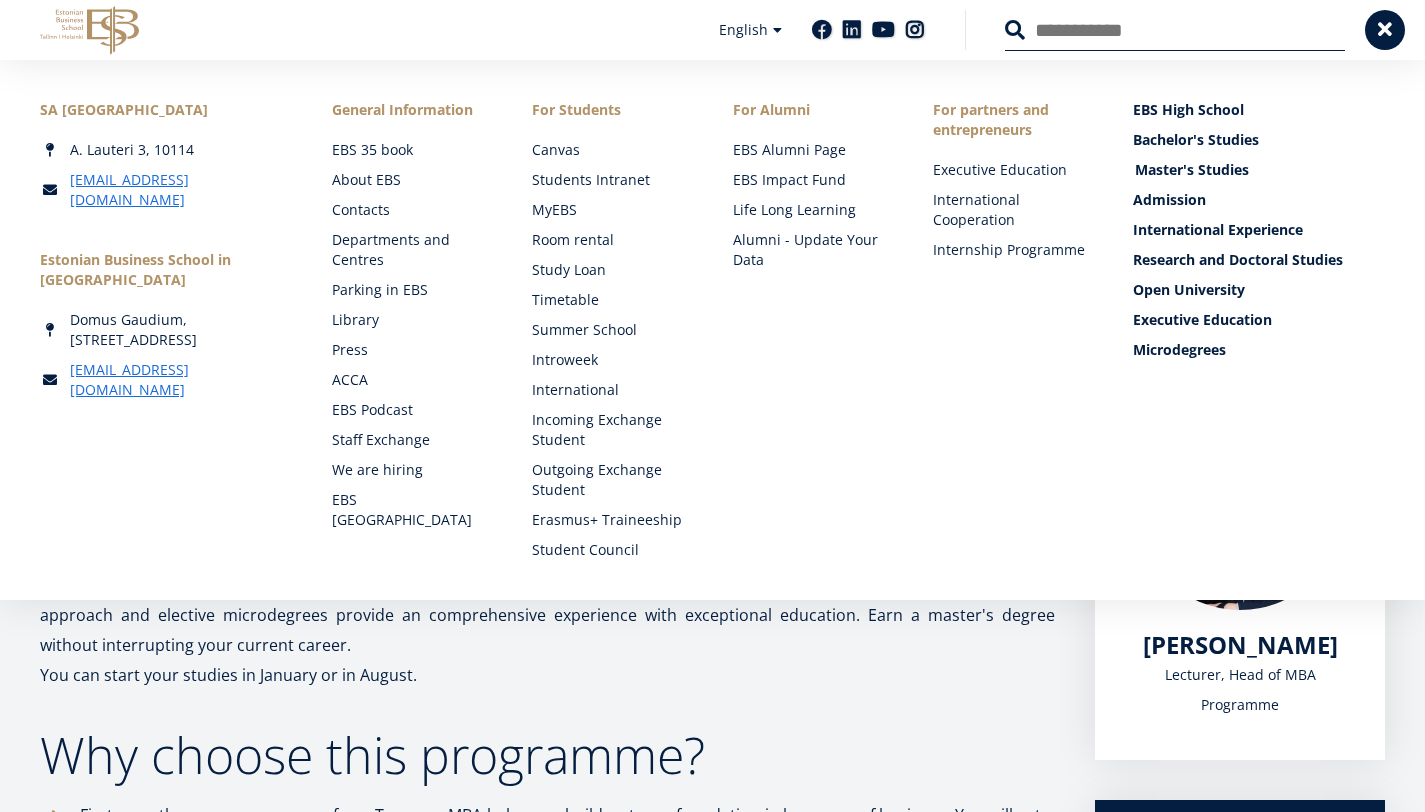 click on "Master's Studies" at bounding box center (1261, 170) 